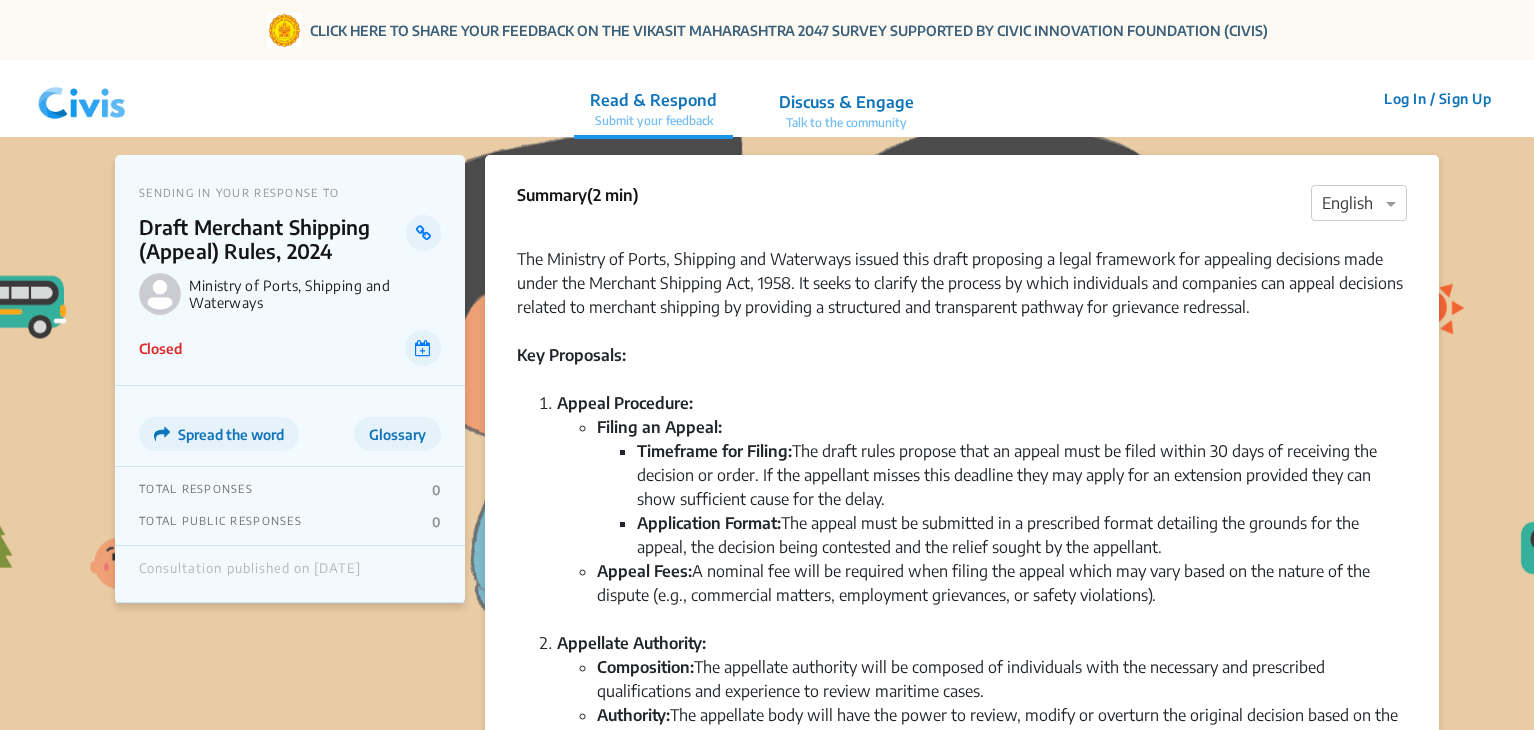scroll, scrollTop: 0, scrollLeft: 0, axis: both 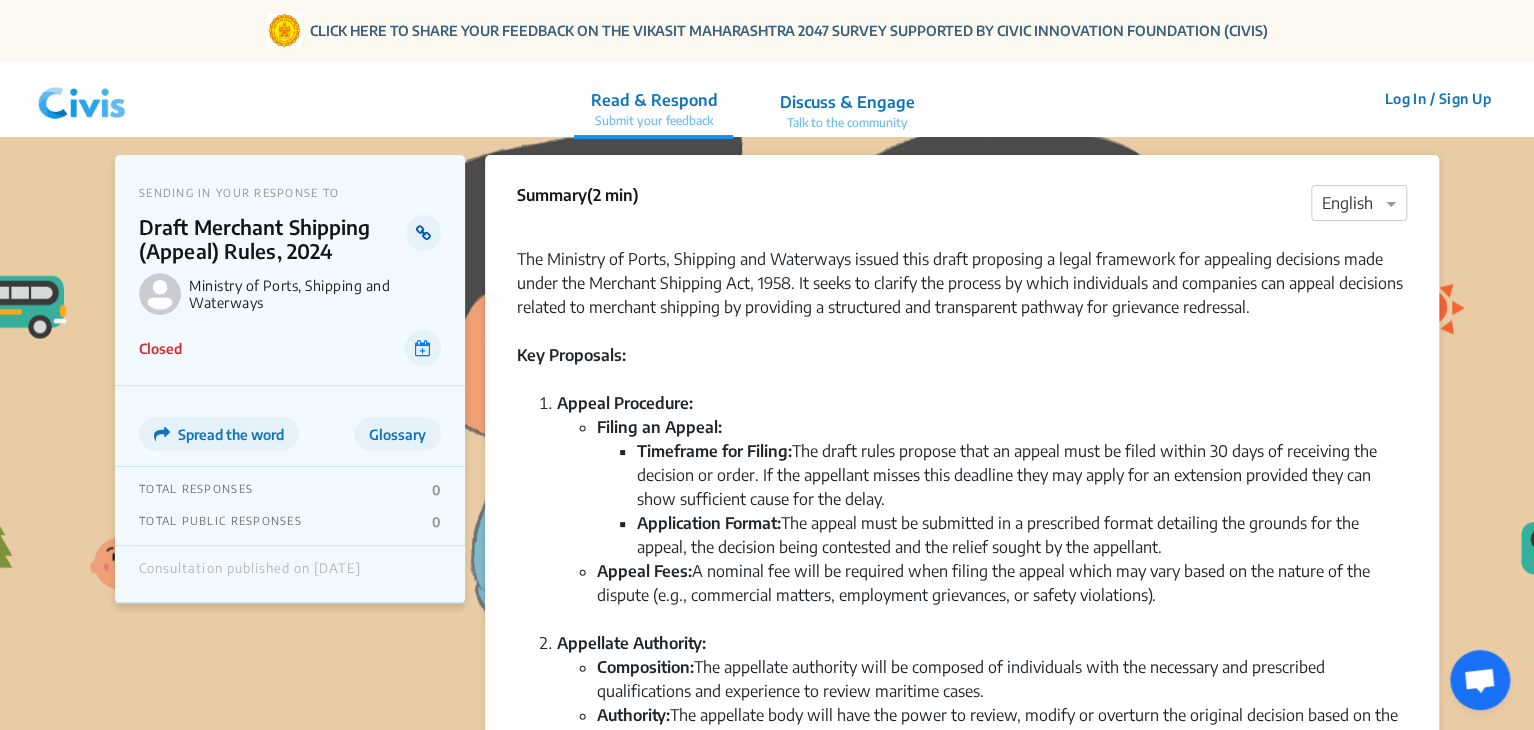 click 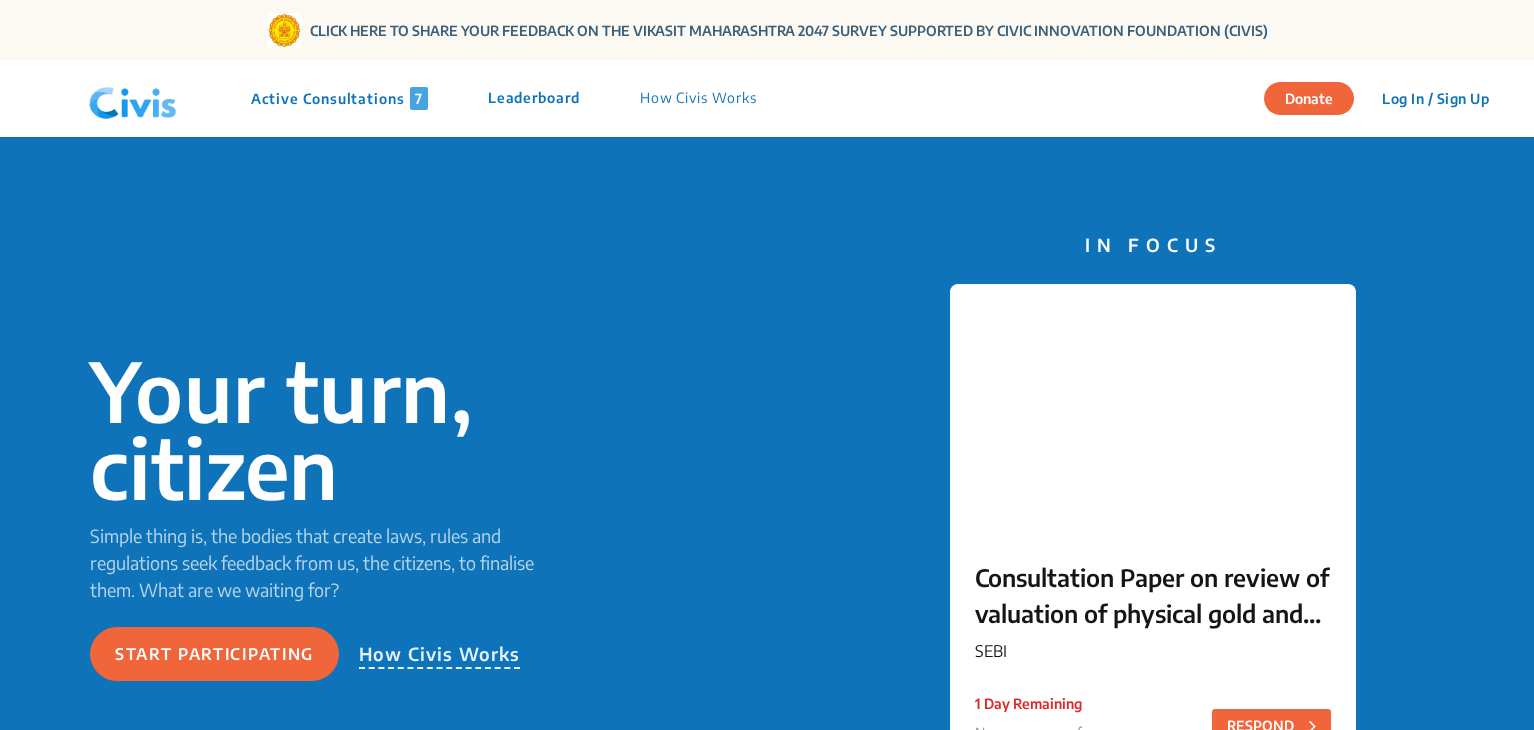 scroll, scrollTop: 0, scrollLeft: 0, axis: both 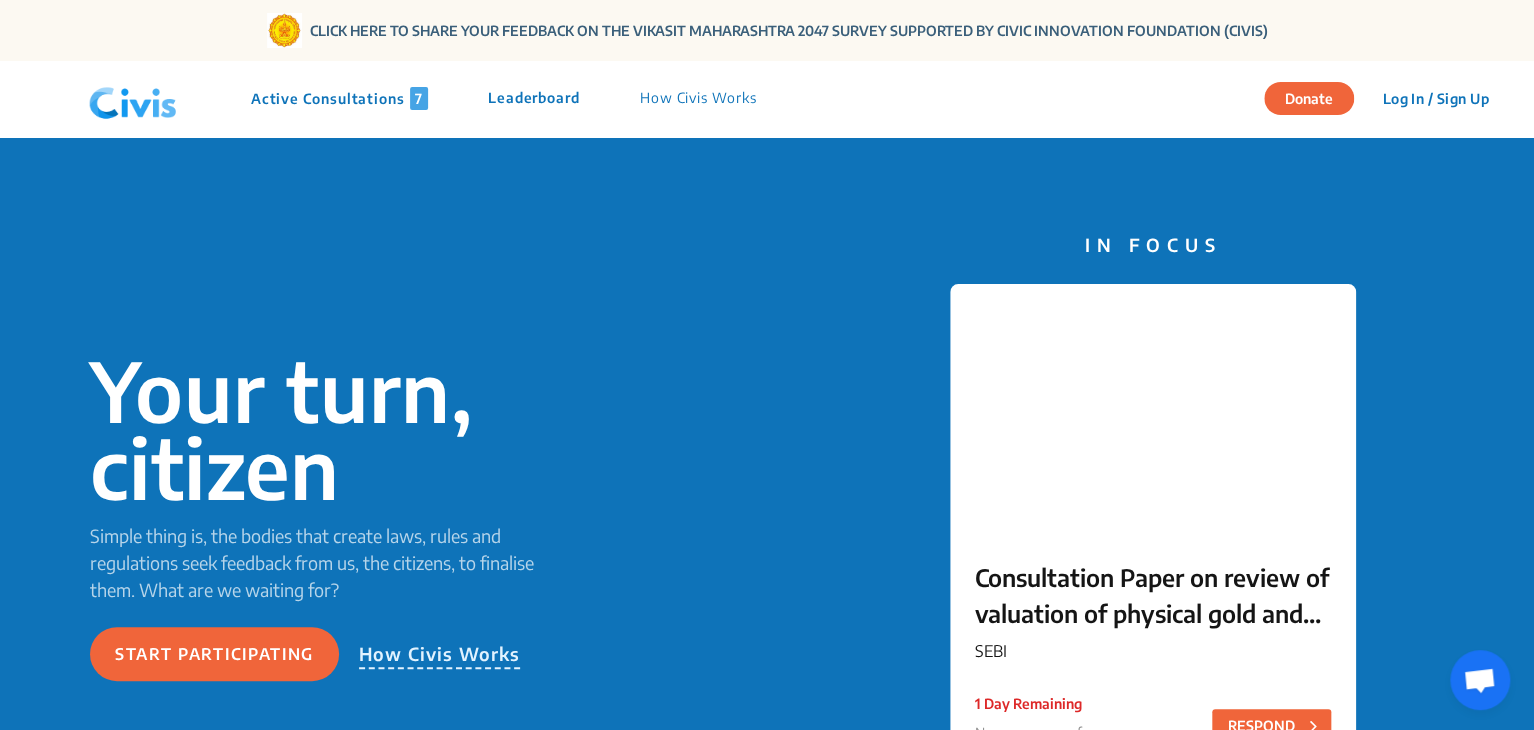 click on "Active Consultations 7" 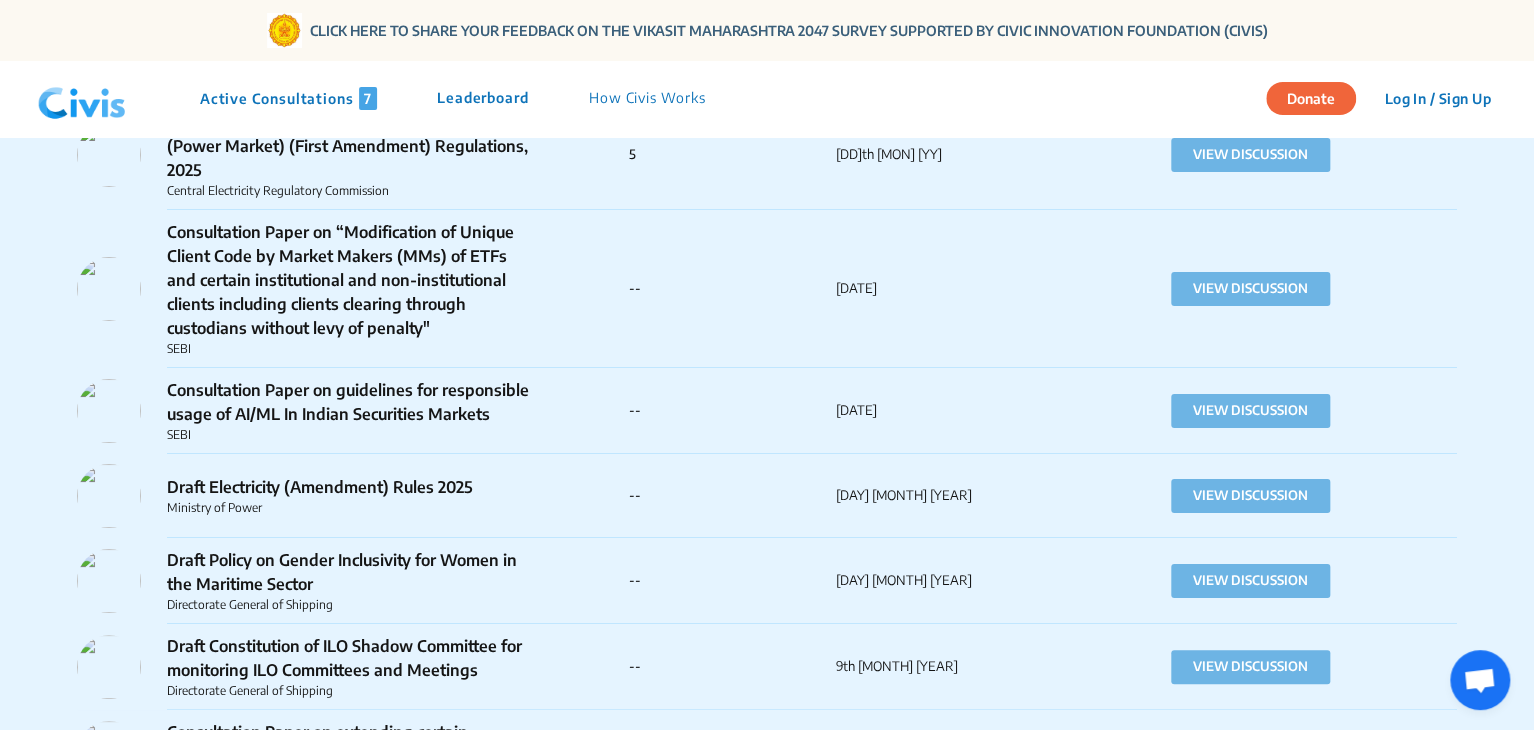 scroll, scrollTop: 4615, scrollLeft: 0, axis: vertical 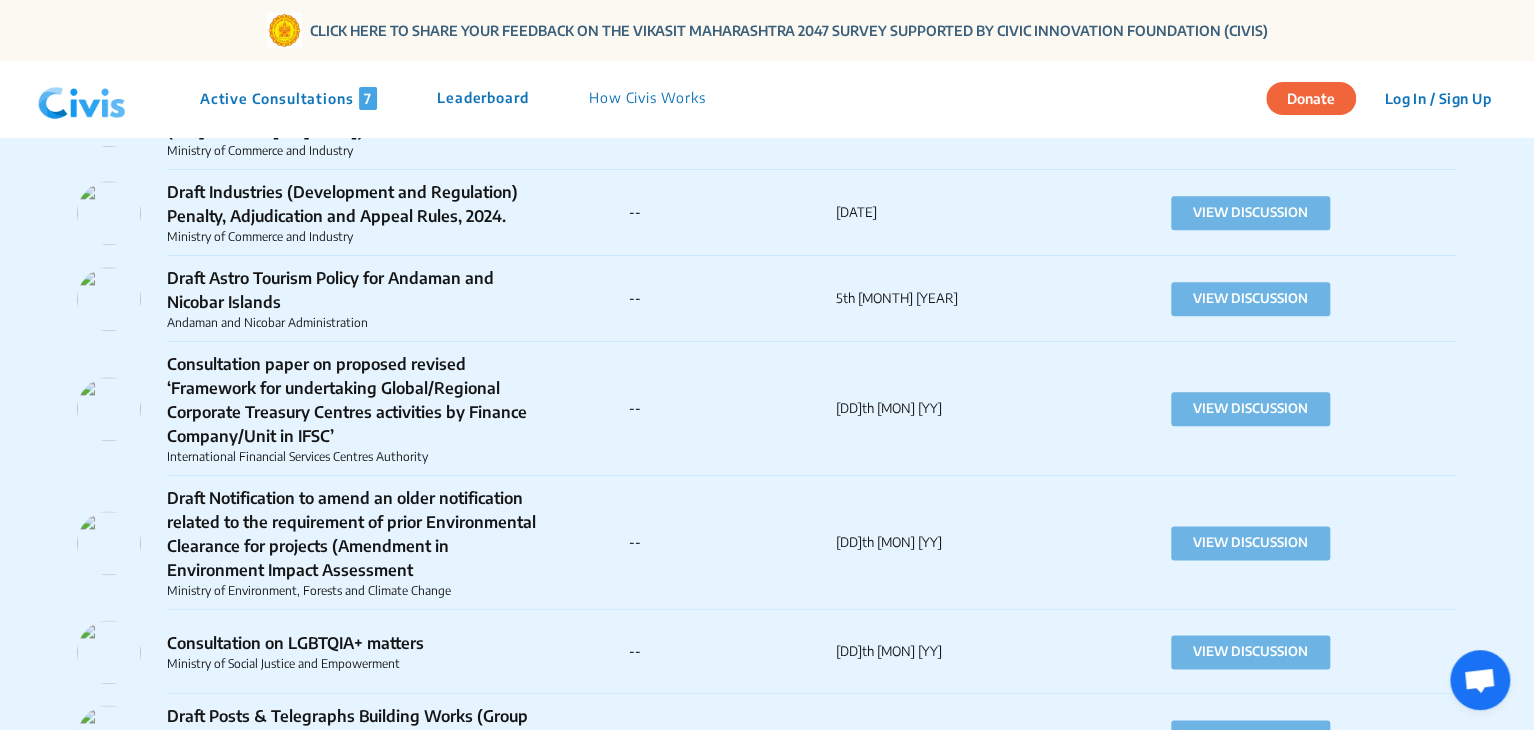 click on "VIEW DISCUSSION" 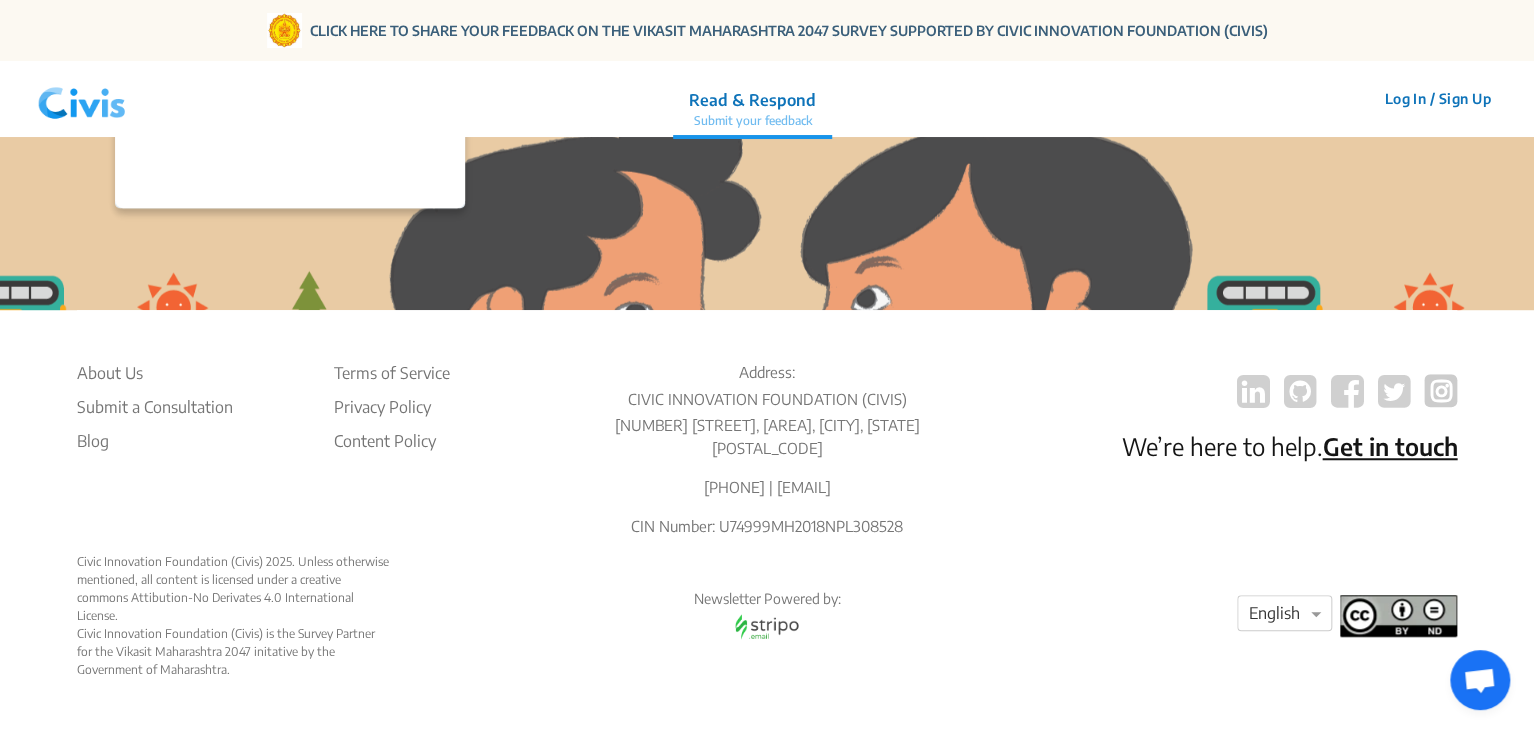 scroll, scrollTop: 0, scrollLeft: 0, axis: both 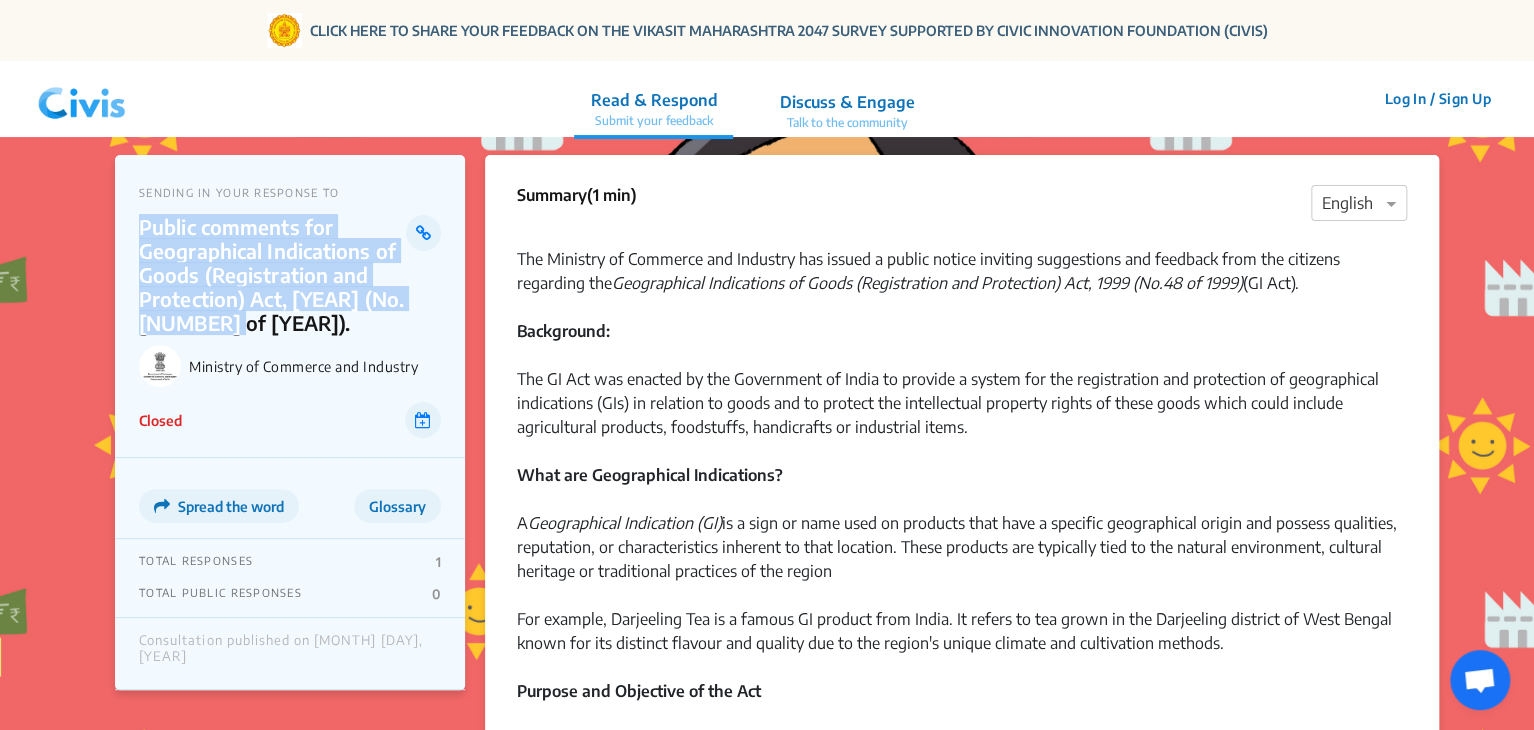 drag, startPoint x: 128, startPoint y: 225, endPoint x: 284, endPoint y: 332, distance: 189.16924 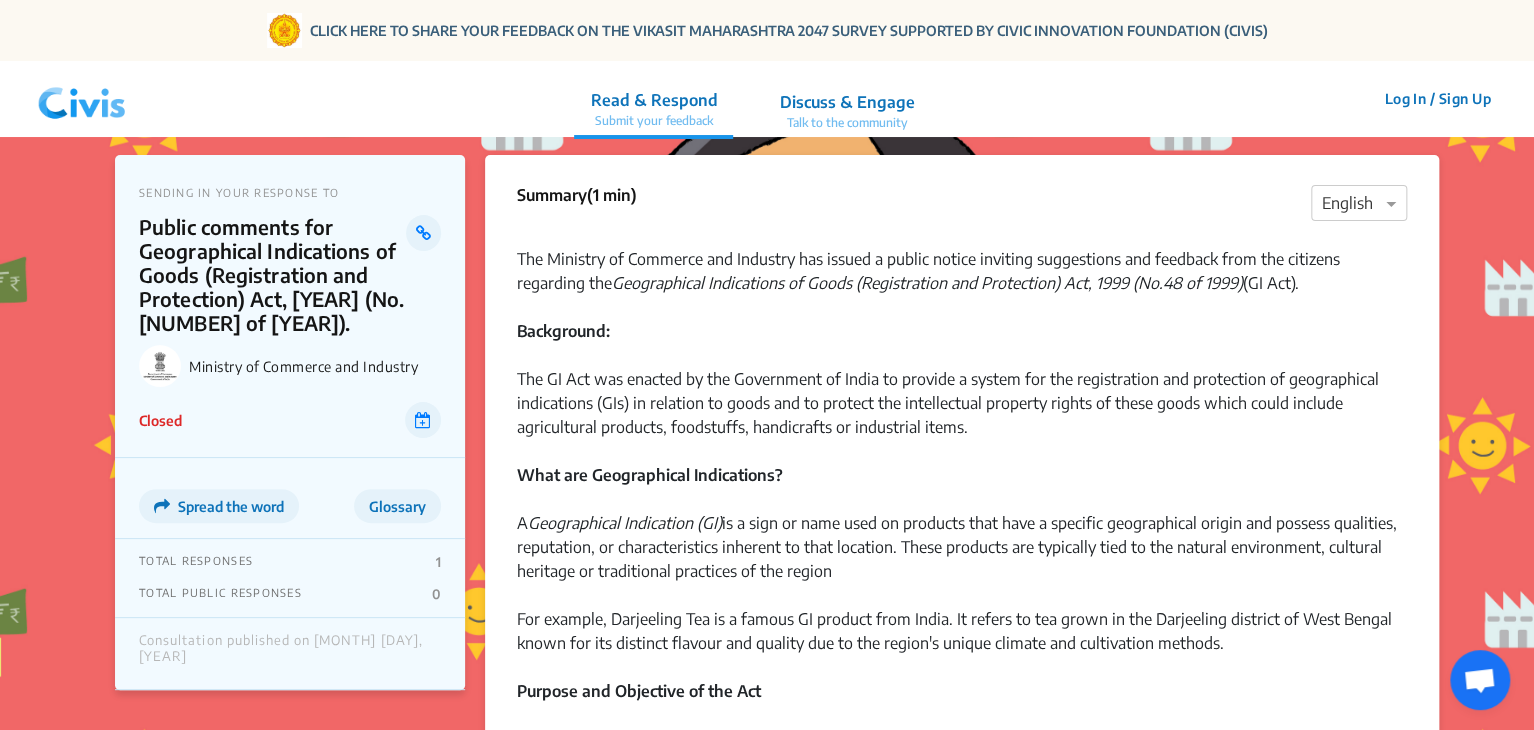 click on "Read & Respond Submit your feedback Discuss & Engage Talk to the community Read & Respond Submit your feedback Log In / Sign Up Sign Up" 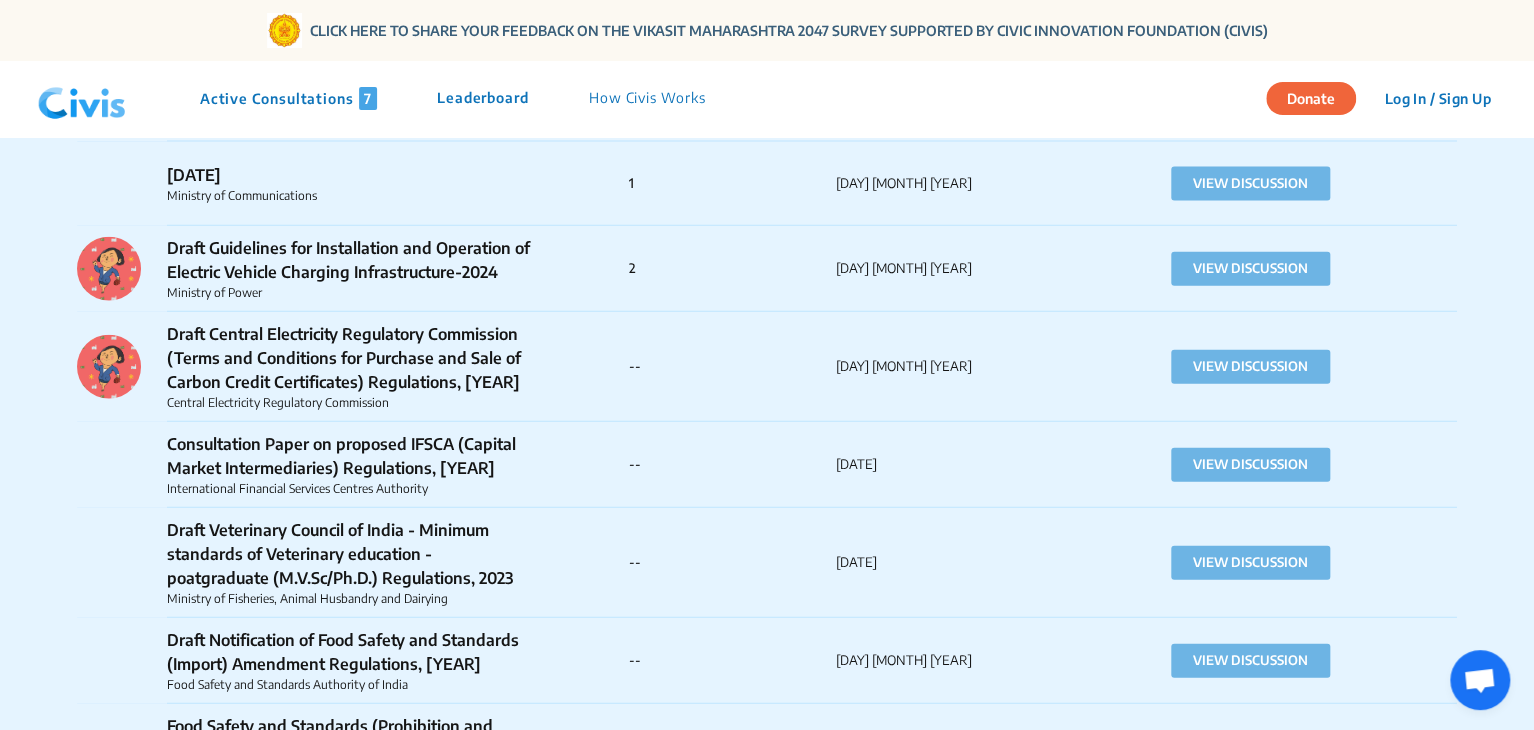 scroll, scrollTop: 31664, scrollLeft: 0, axis: vertical 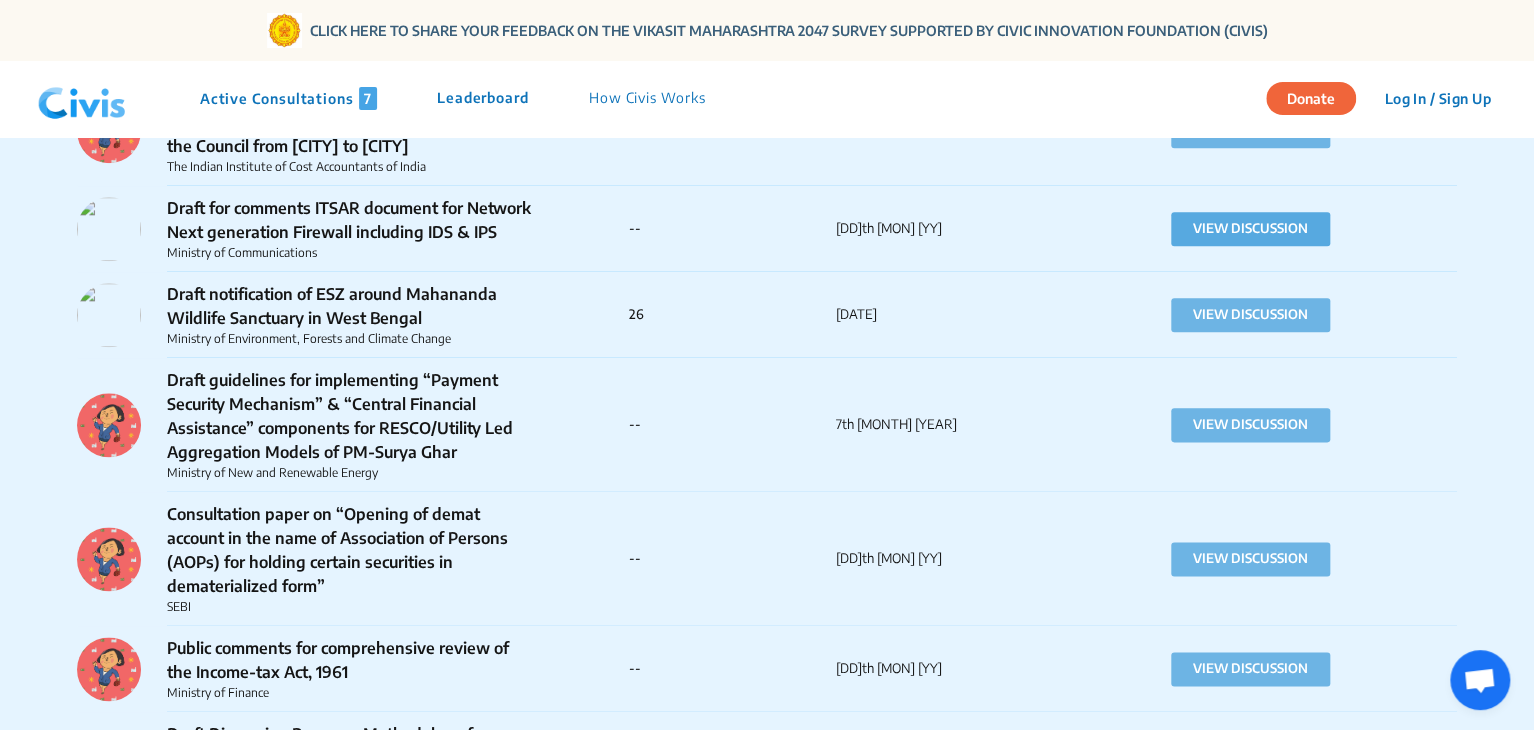 click on "VIEW DISCUSSION" 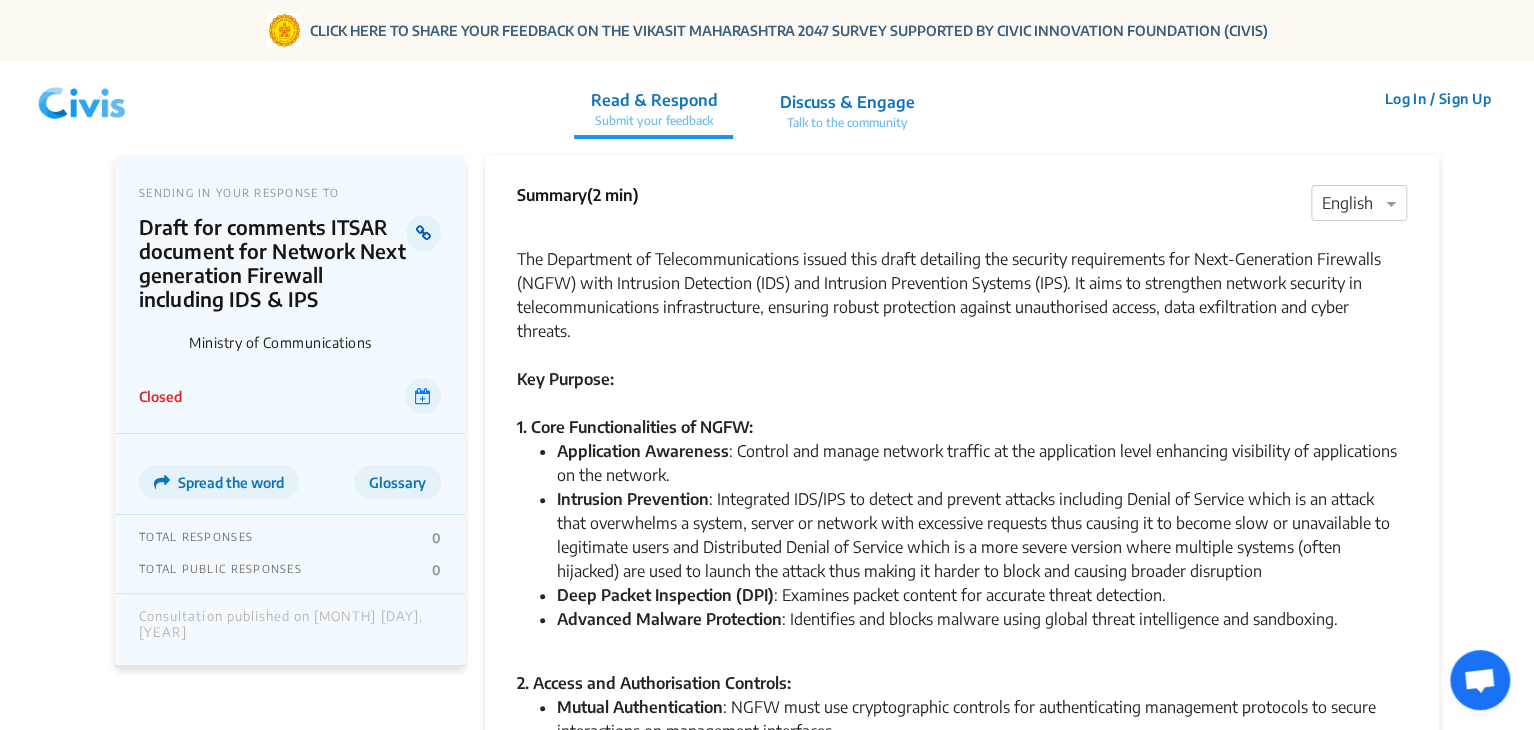 click 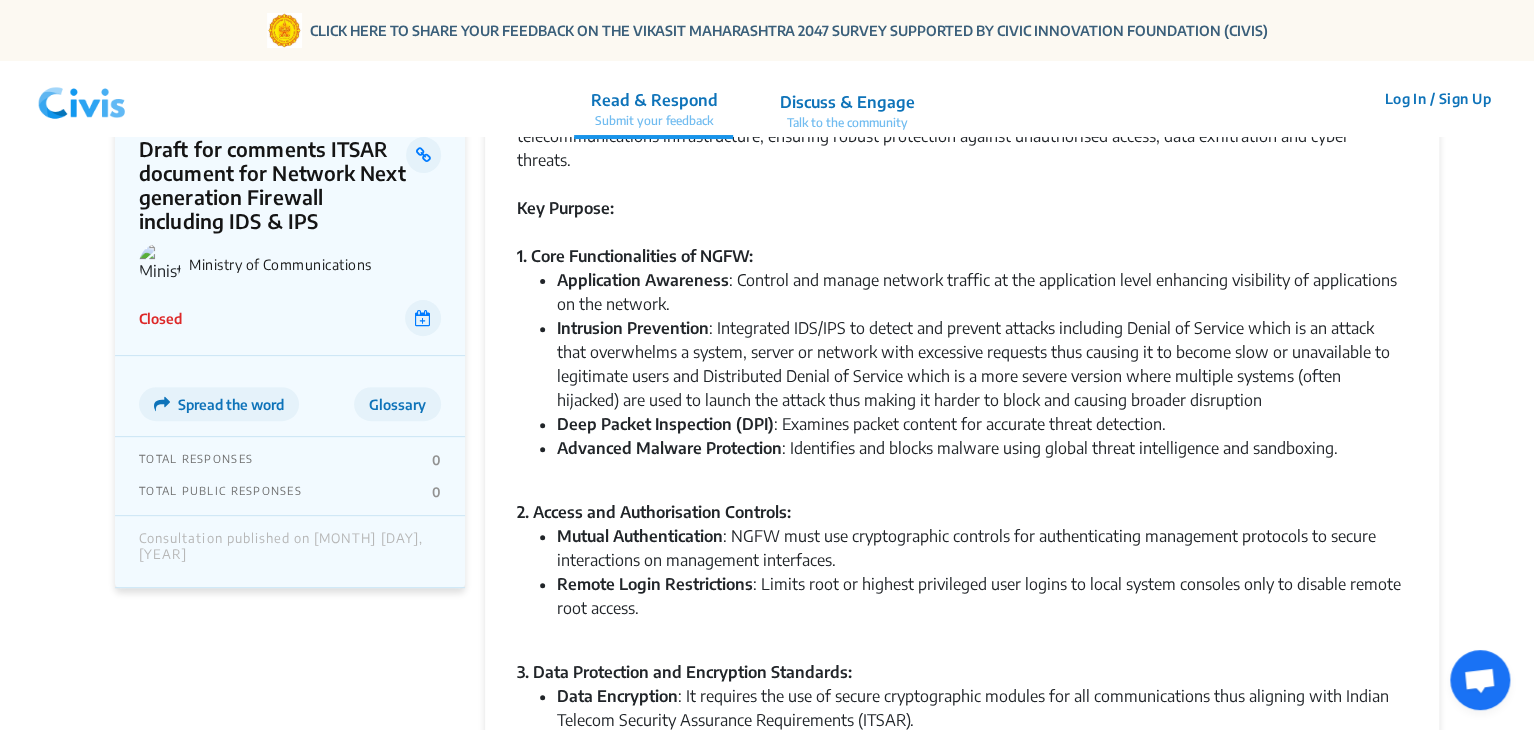 scroll, scrollTop: 0, scrollLeft: 0, axis: both 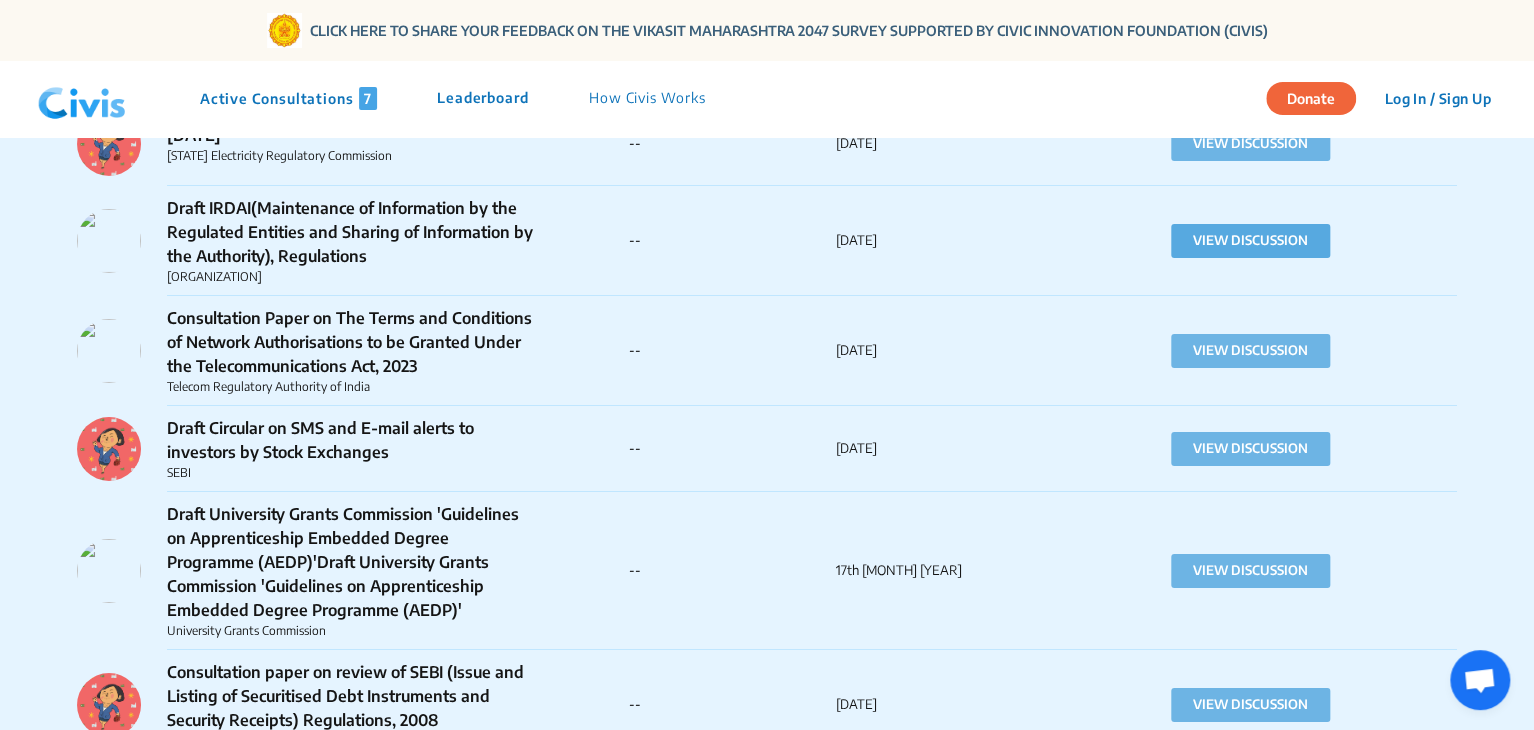 click on "VIEW DISCUSSION" 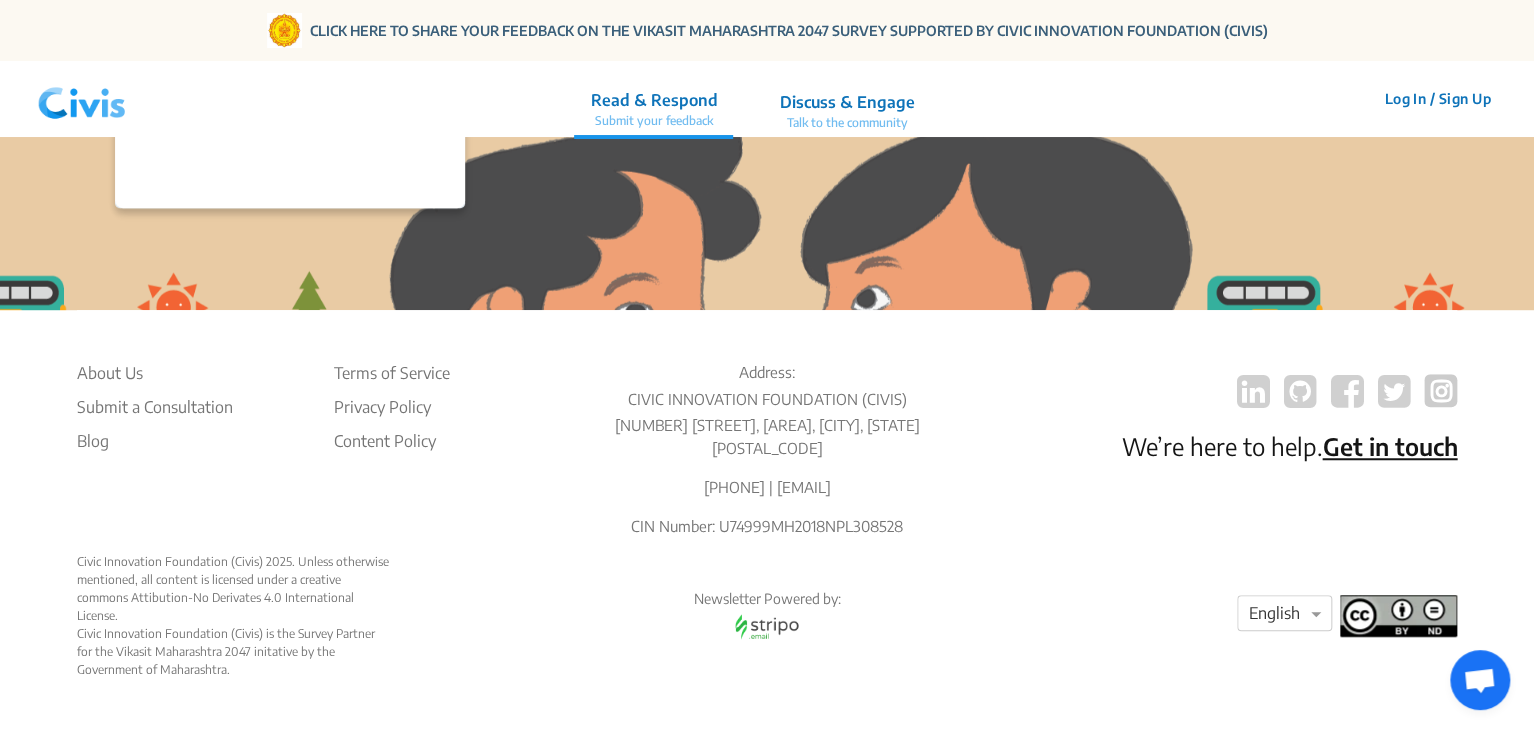 scroll, scrollTop: 0, scrollLeft: 0, axis: both 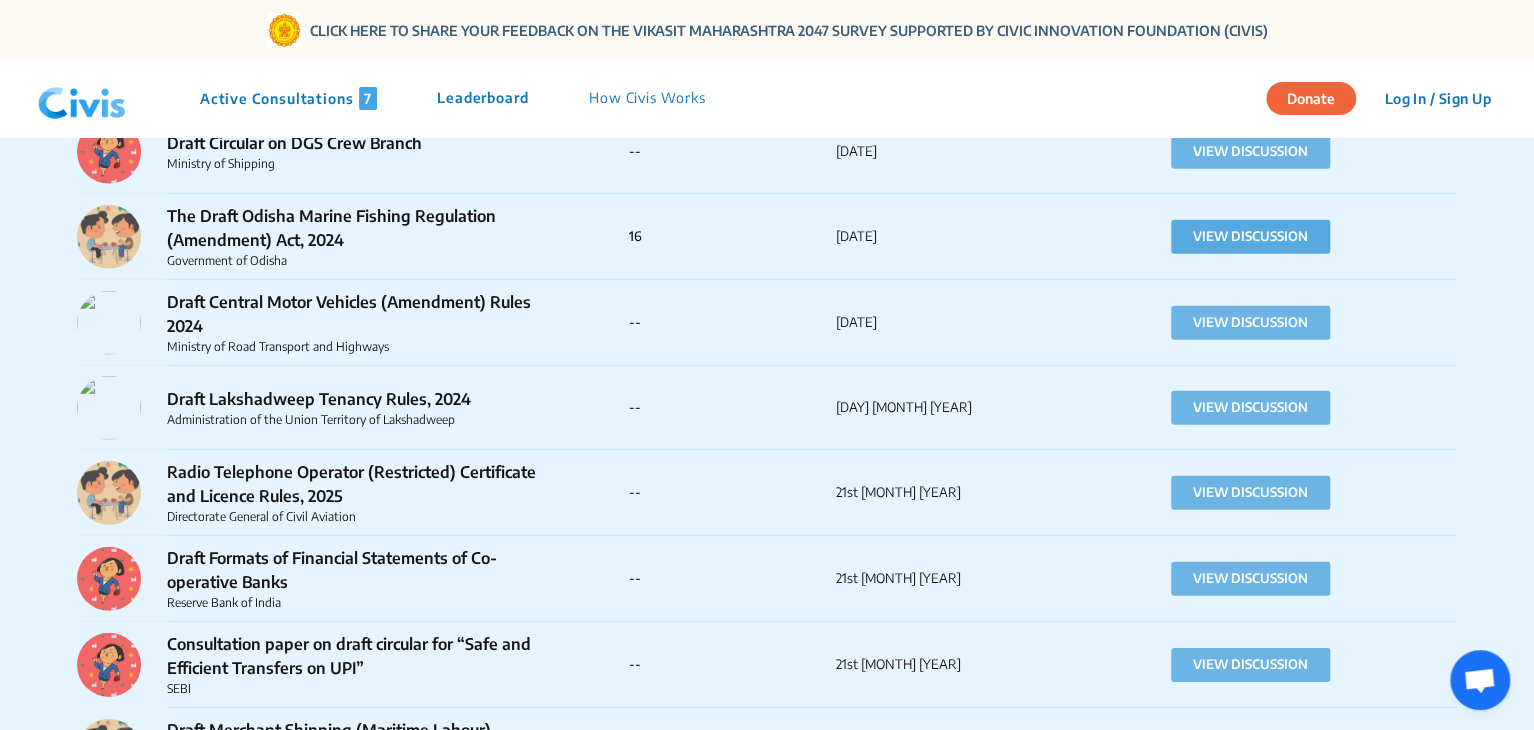 click on "VIEW DISCUSSION" 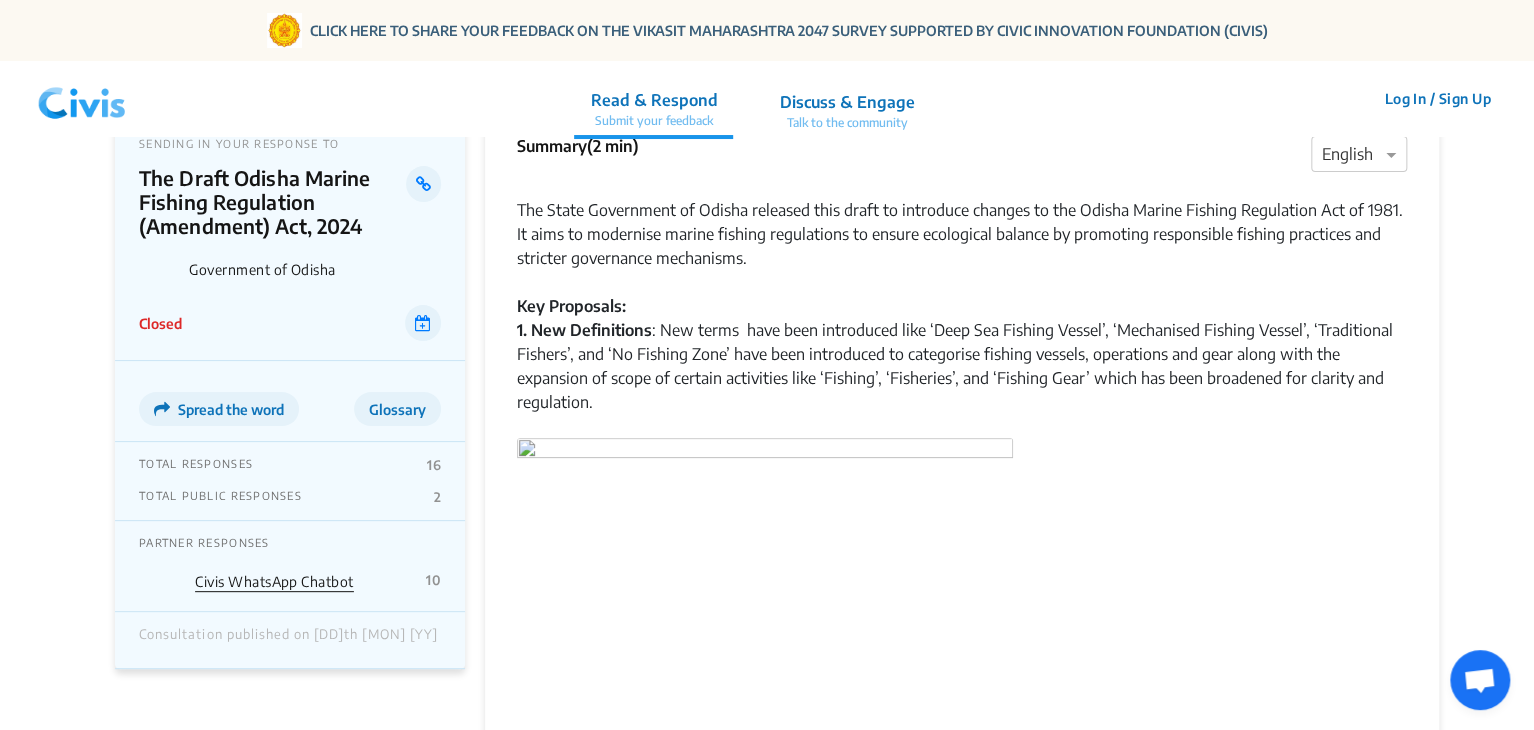 scroll, scrollTop: 0, scrollLeft: 0, axis: both 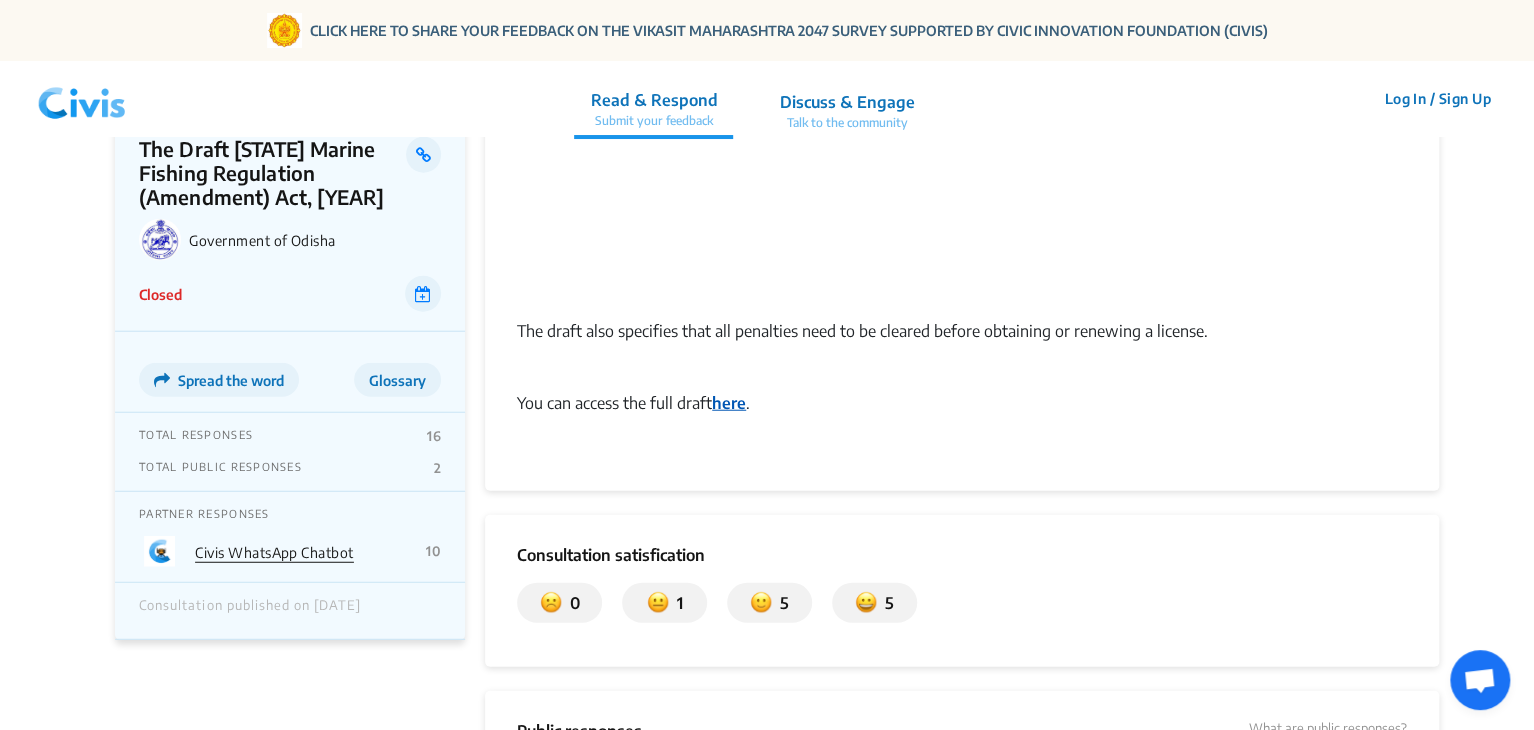 click on "here" 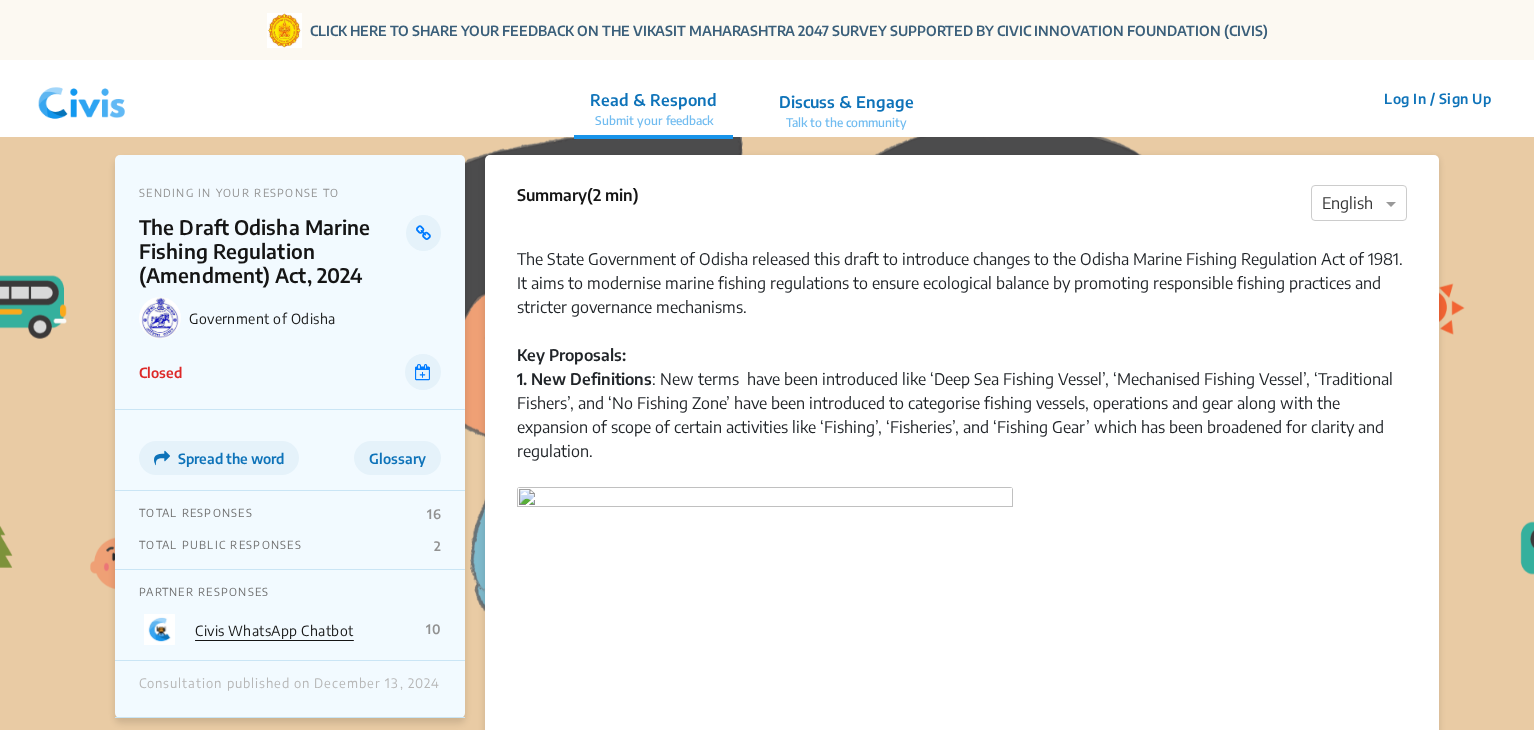 scroll, scrollTop: 2360, scrollLeft: 0, axis: vertical 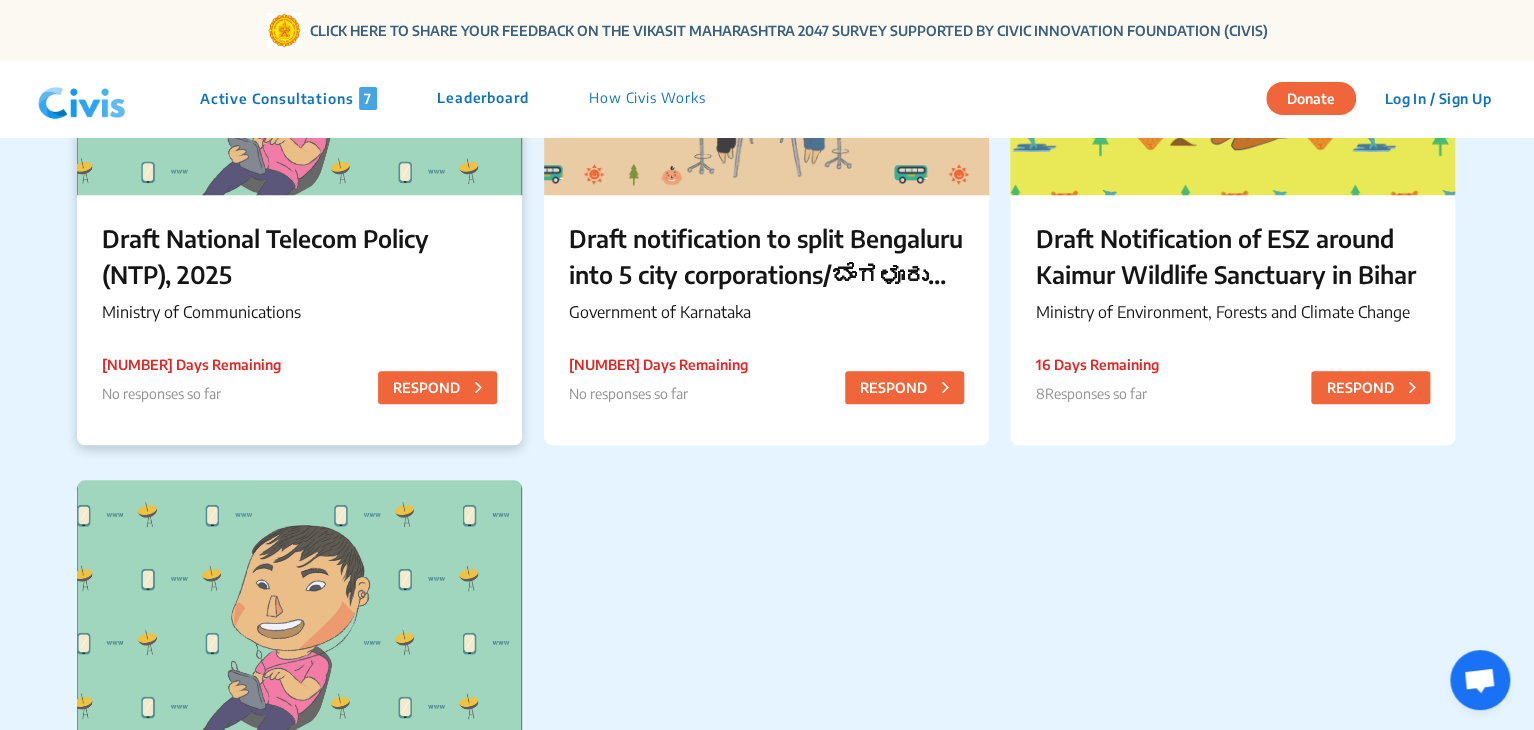 click on "Draft National Telecom Policy (NTP), 2025 Ministry of Communications 7 Days Remaining     No responses so far   RESPOND" 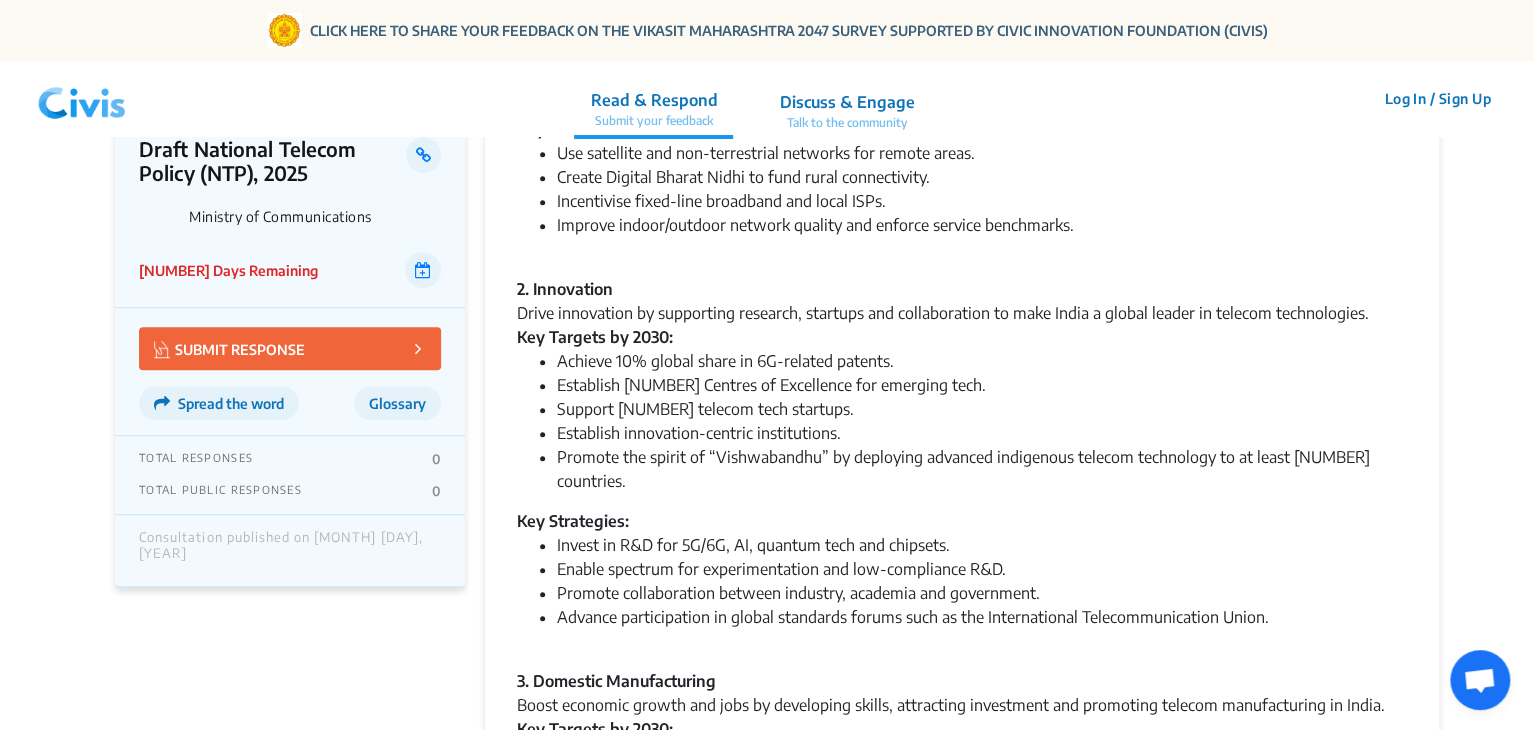 scroll, scrollTop: 560, scrollLeft: 0, axis: vertical 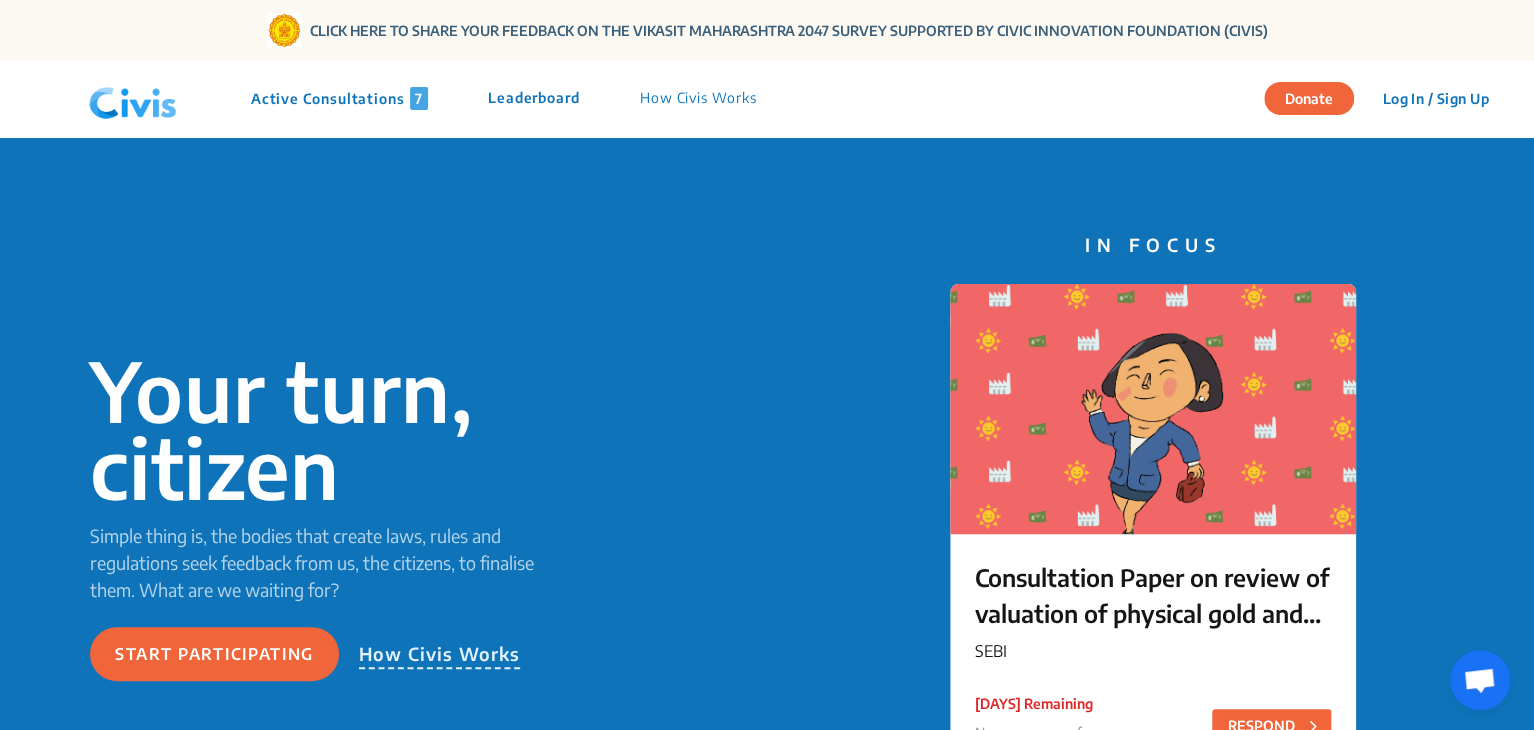 click on "Active Consultations  7" 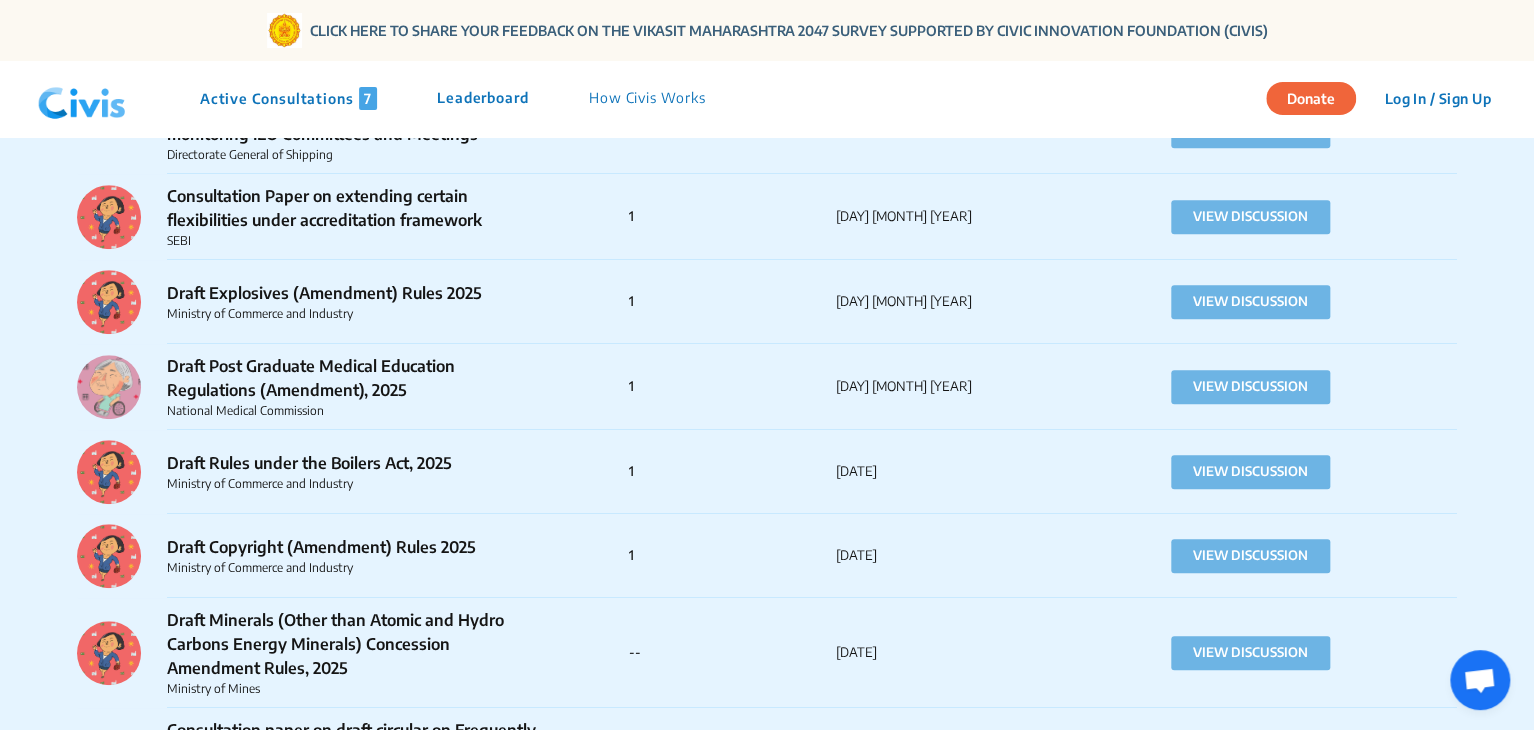 scroll, scrollTop: 4228, scrollLeft: 0, axis: vertical 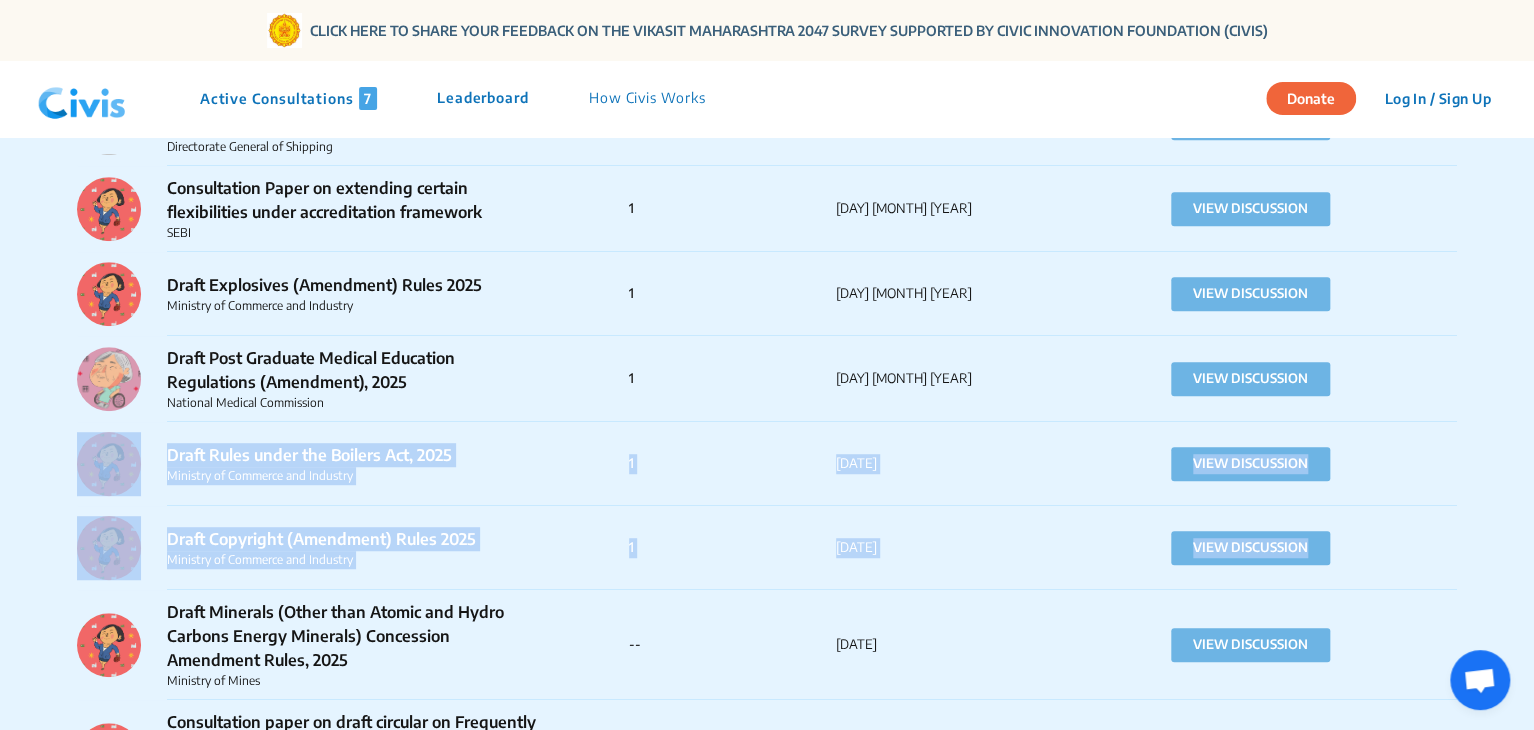 drag, startPoint x: 1532, startPoint y: 373, endPoint x: 1535, endPoint y: 542, distance: 169.02663 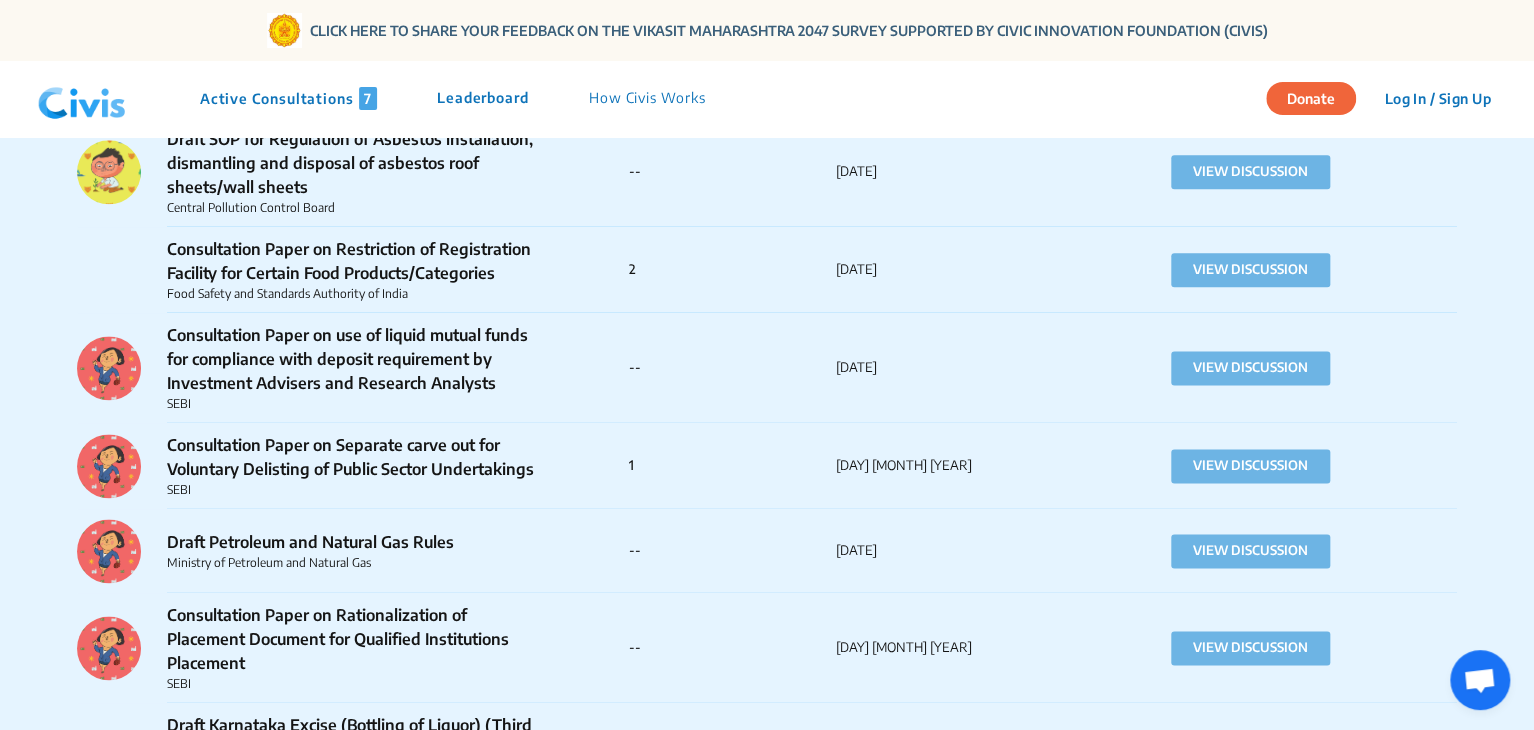 scroll, scrollTop: 9092, scrollLeft: 0, axis: vertical 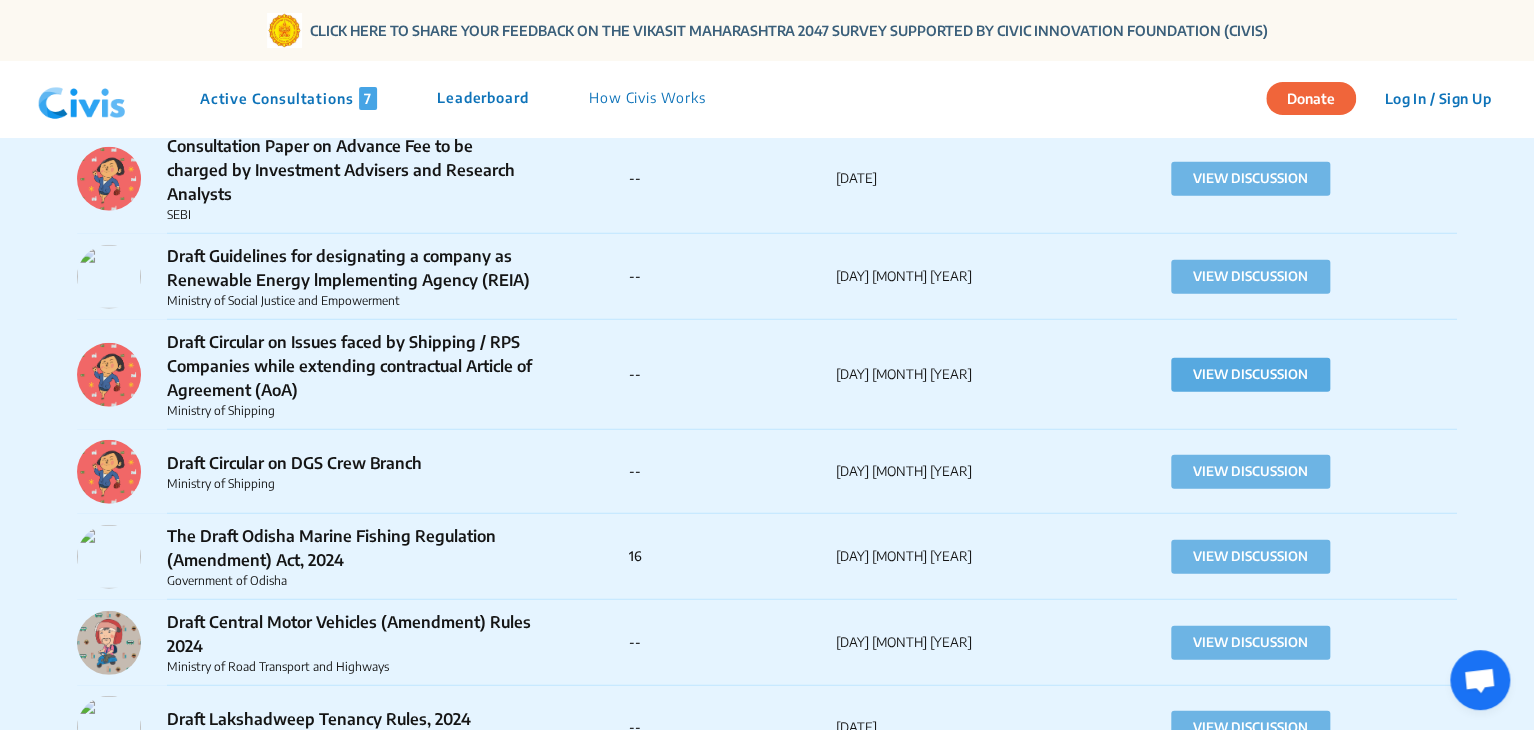 click on "VIEW DISCUSSION" 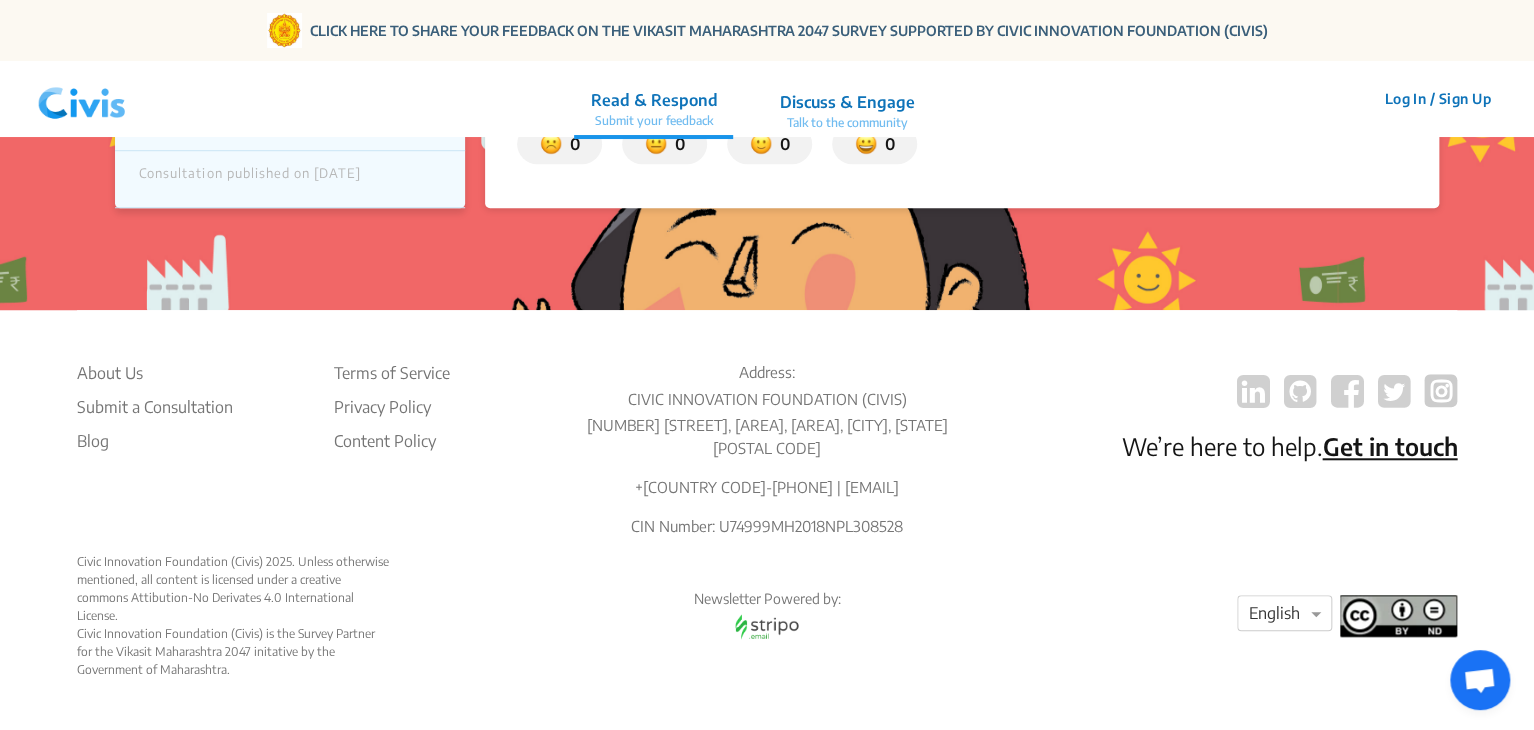 scroll, scrollTop: 0, scrollLeft: 0, axis: both 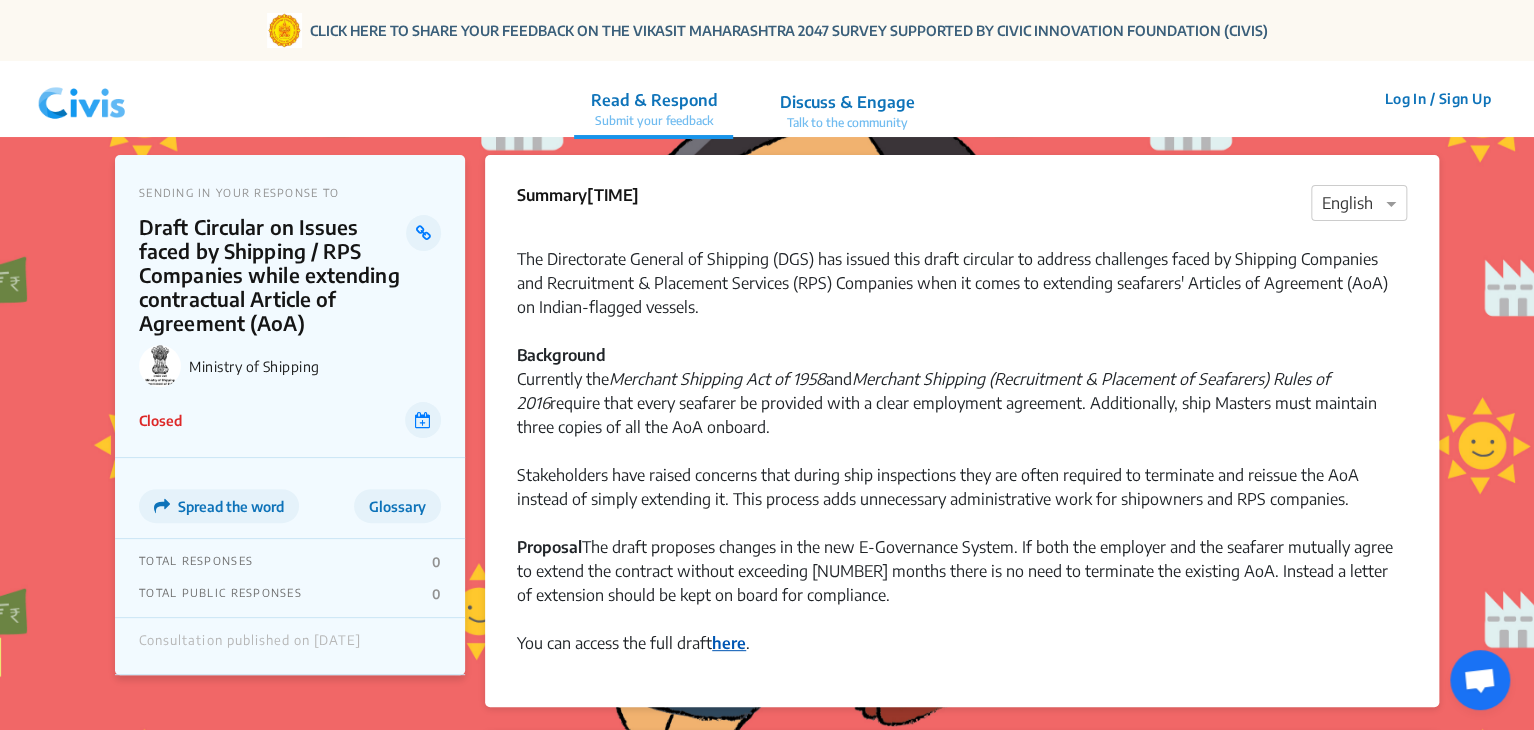click on "here" 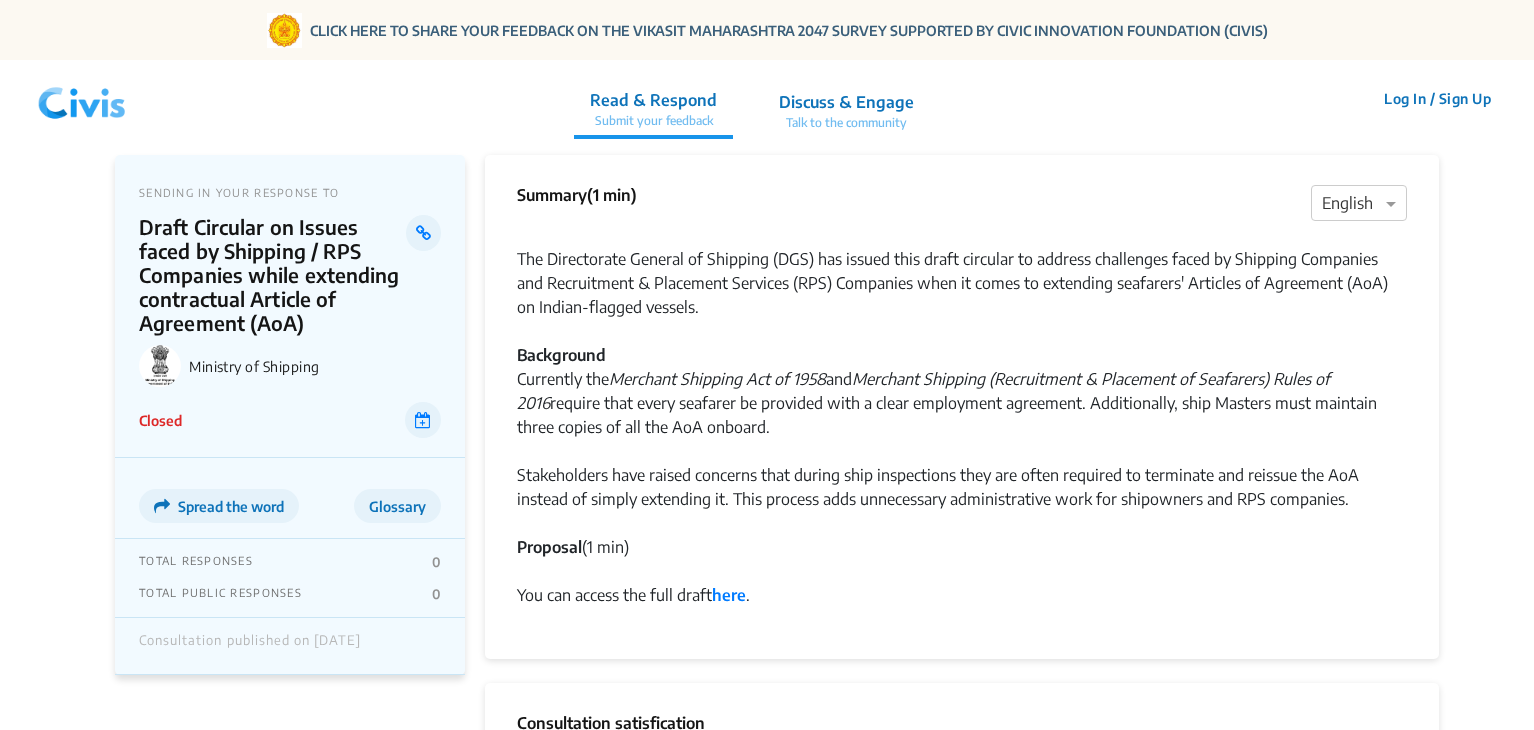 scroll, scrollTop: 0, scrollLeft: 0, axis: both 